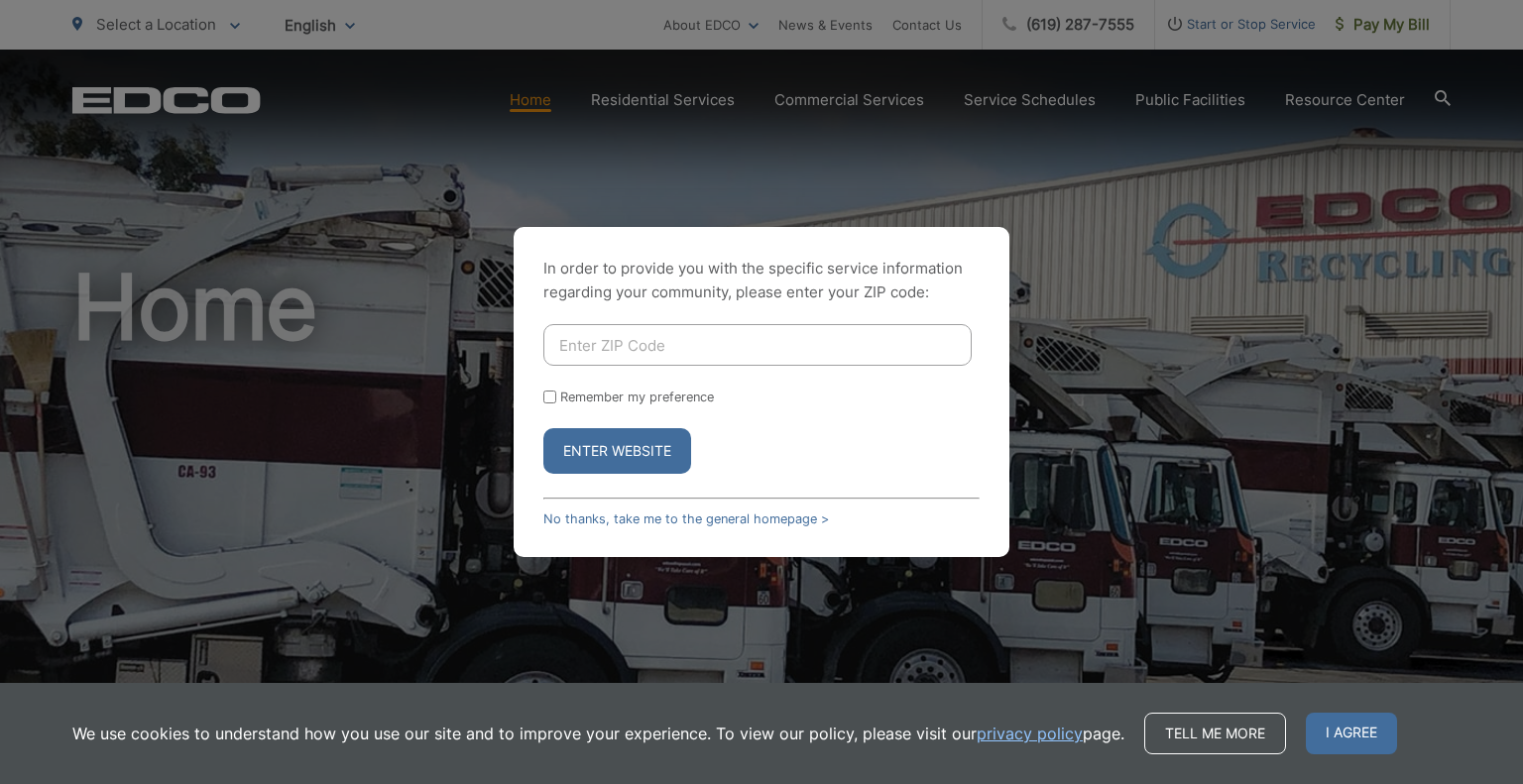 scroll, scrollTop: 0, scrollLeft: 0, axis: both 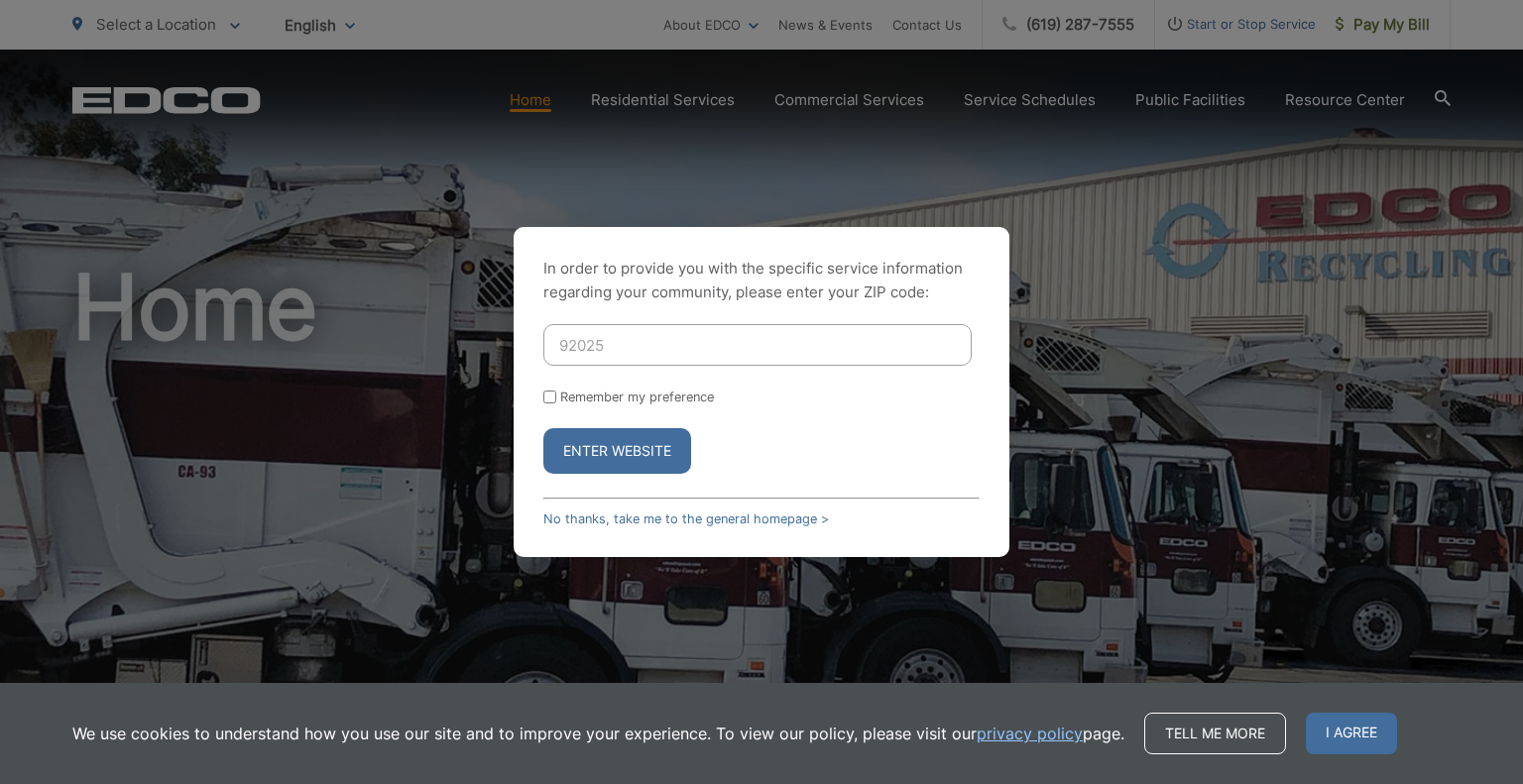 click on "Enter Website" at bounding box center [617, 451] 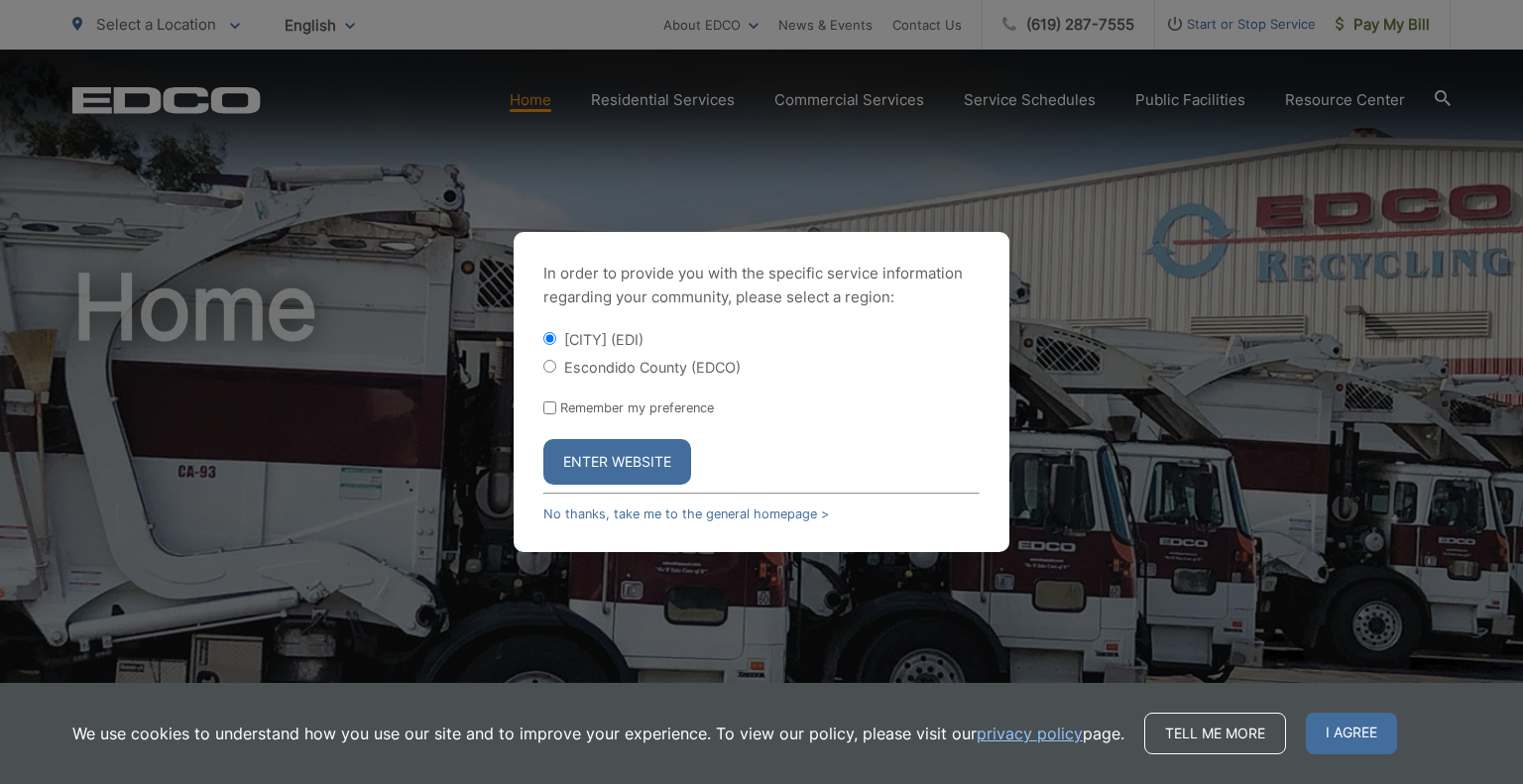 click on "Escondido County (EDCO)" at bounding box center [549, 366] 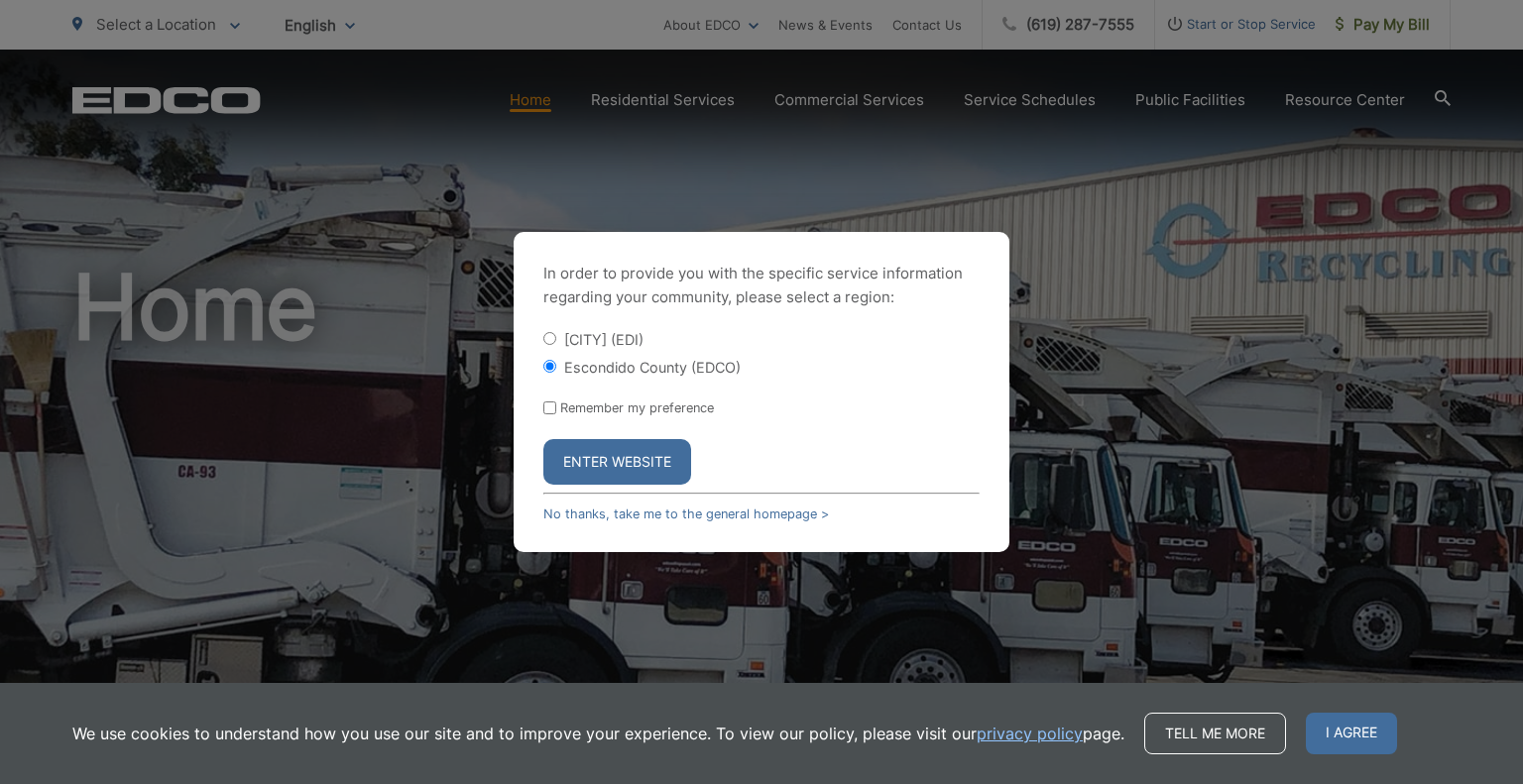 click on "Enter Website" at bounding box center [617, 462] 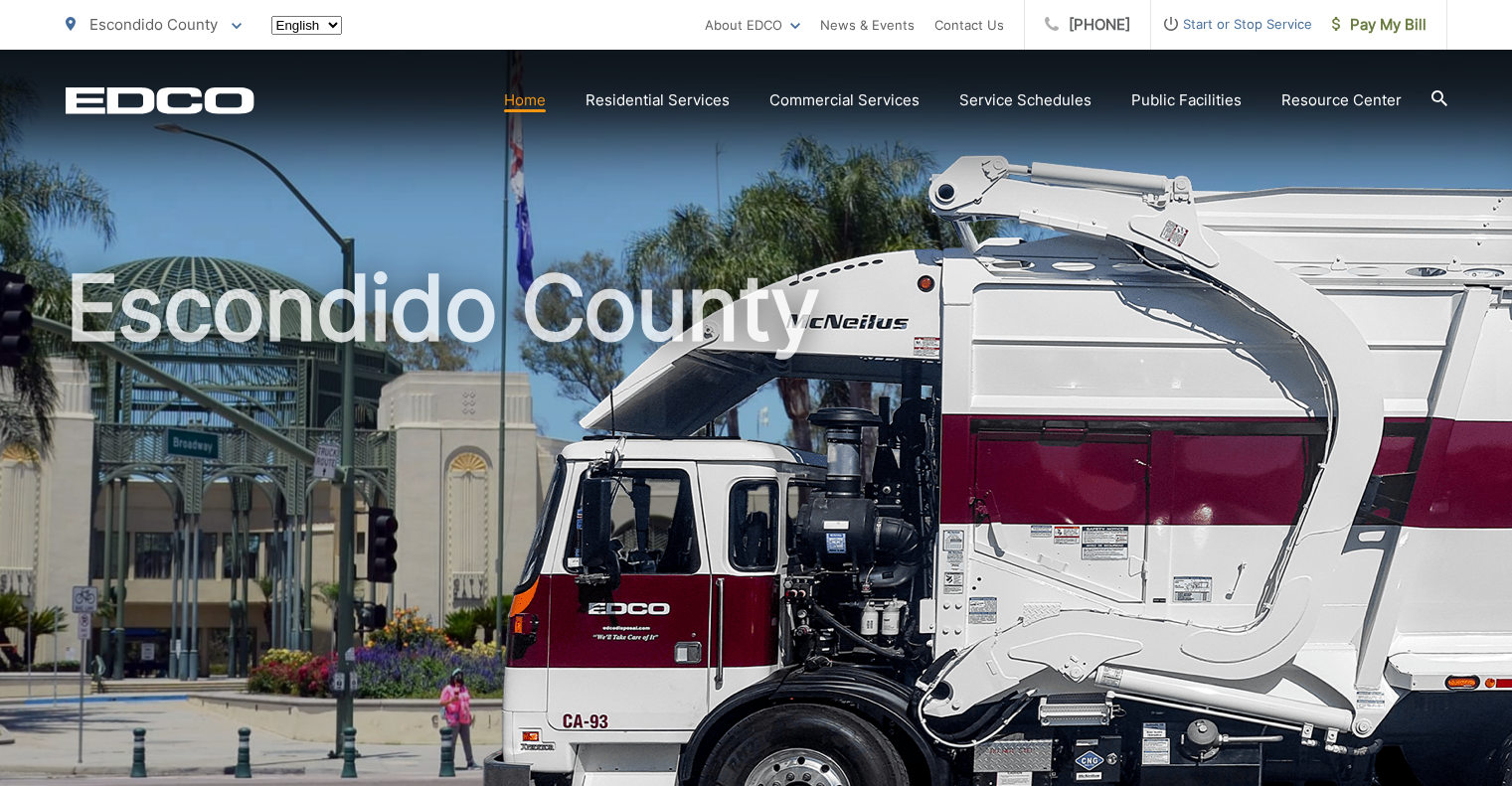 scroll, scrollTop: 0, scrollLeft: 0, axis: both 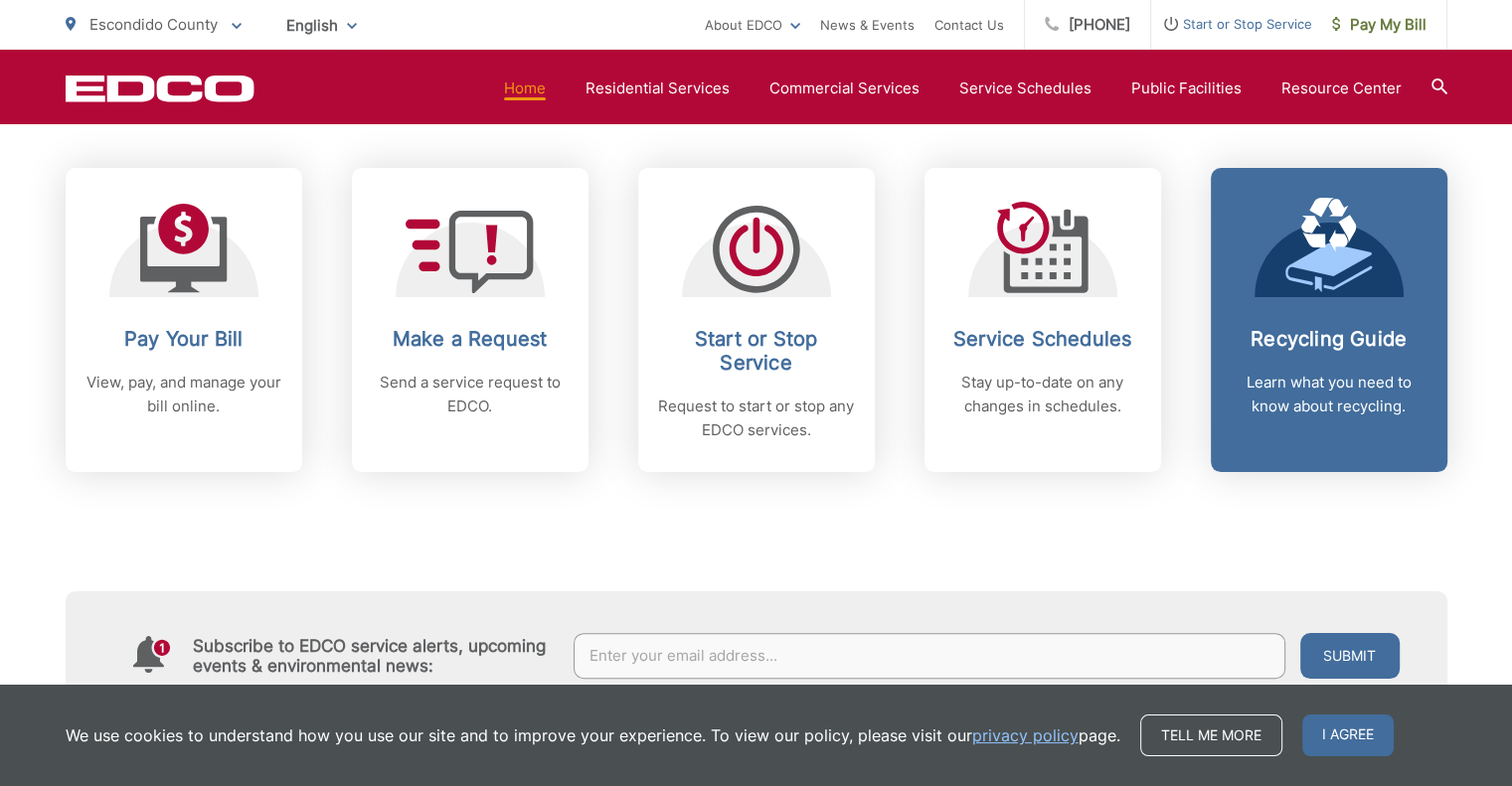 click on "Recycling Guide
Learn what you need to know about recycling." at bounding box center [1329, 373] 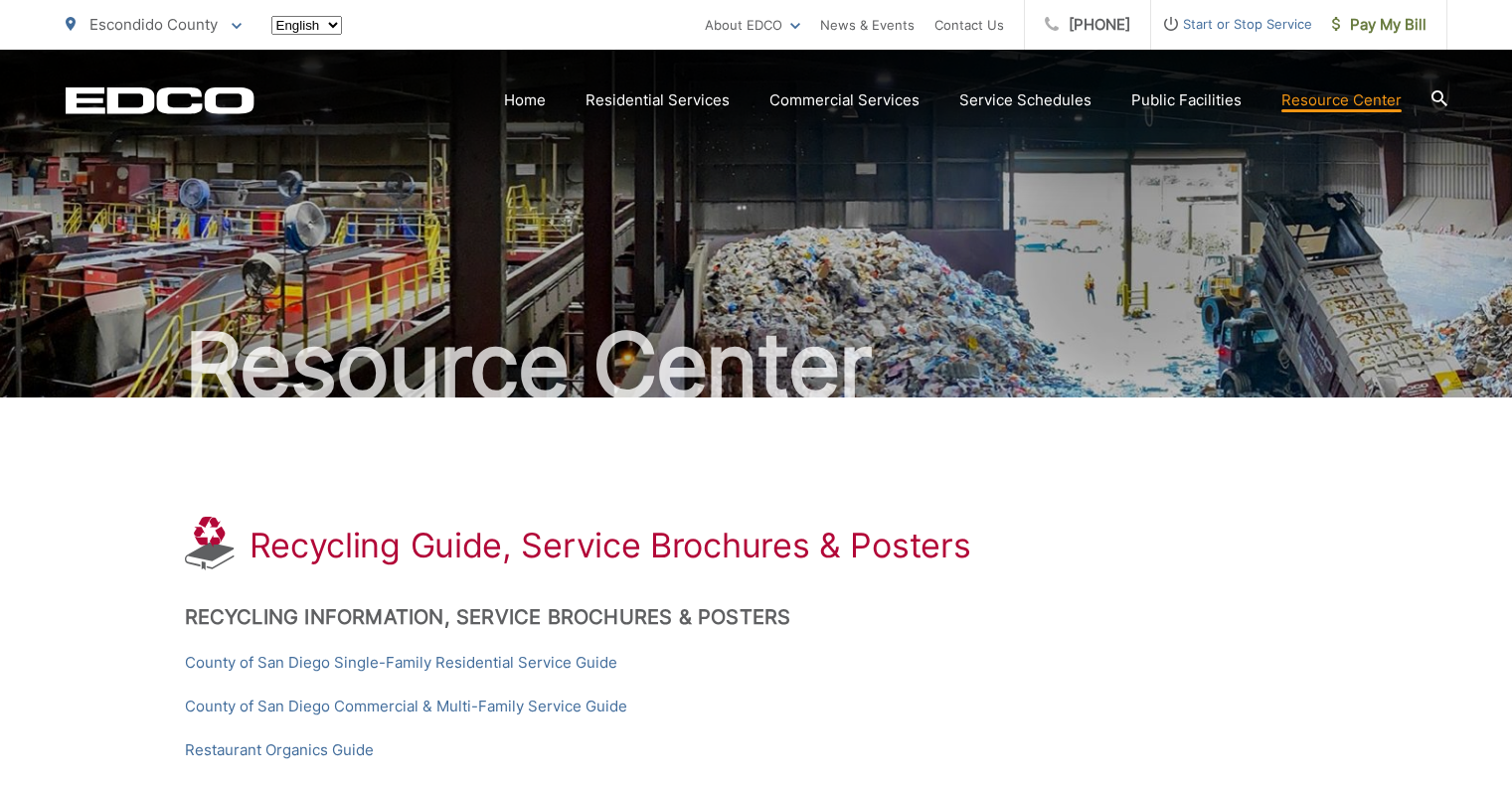 scroll, scrollTop: 0, scrollLeft: 0, axis: both 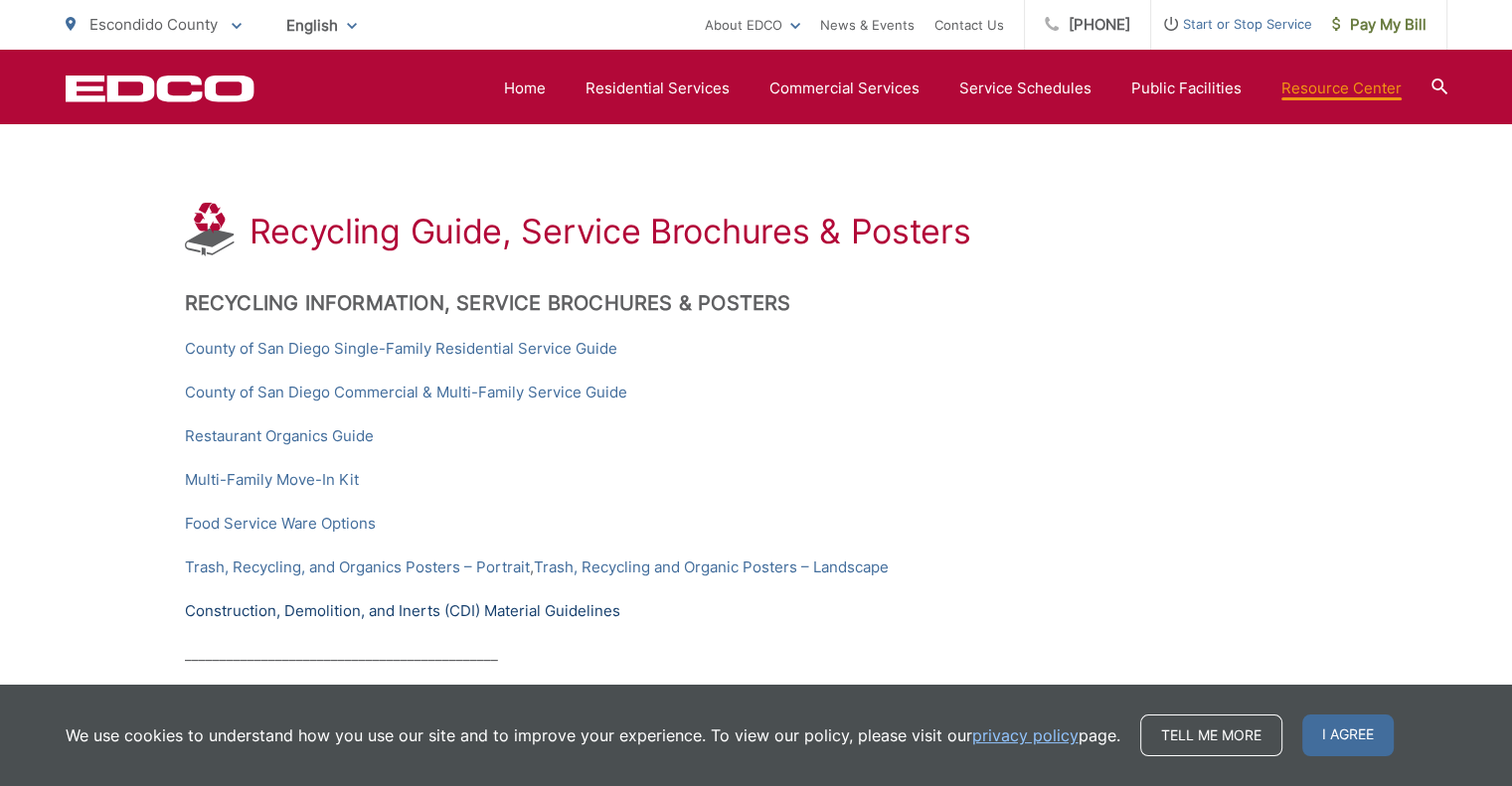 click on "Construction, Demolition, and Inerts (CDI) Material Guidelines" at bounding box center [403, 611] 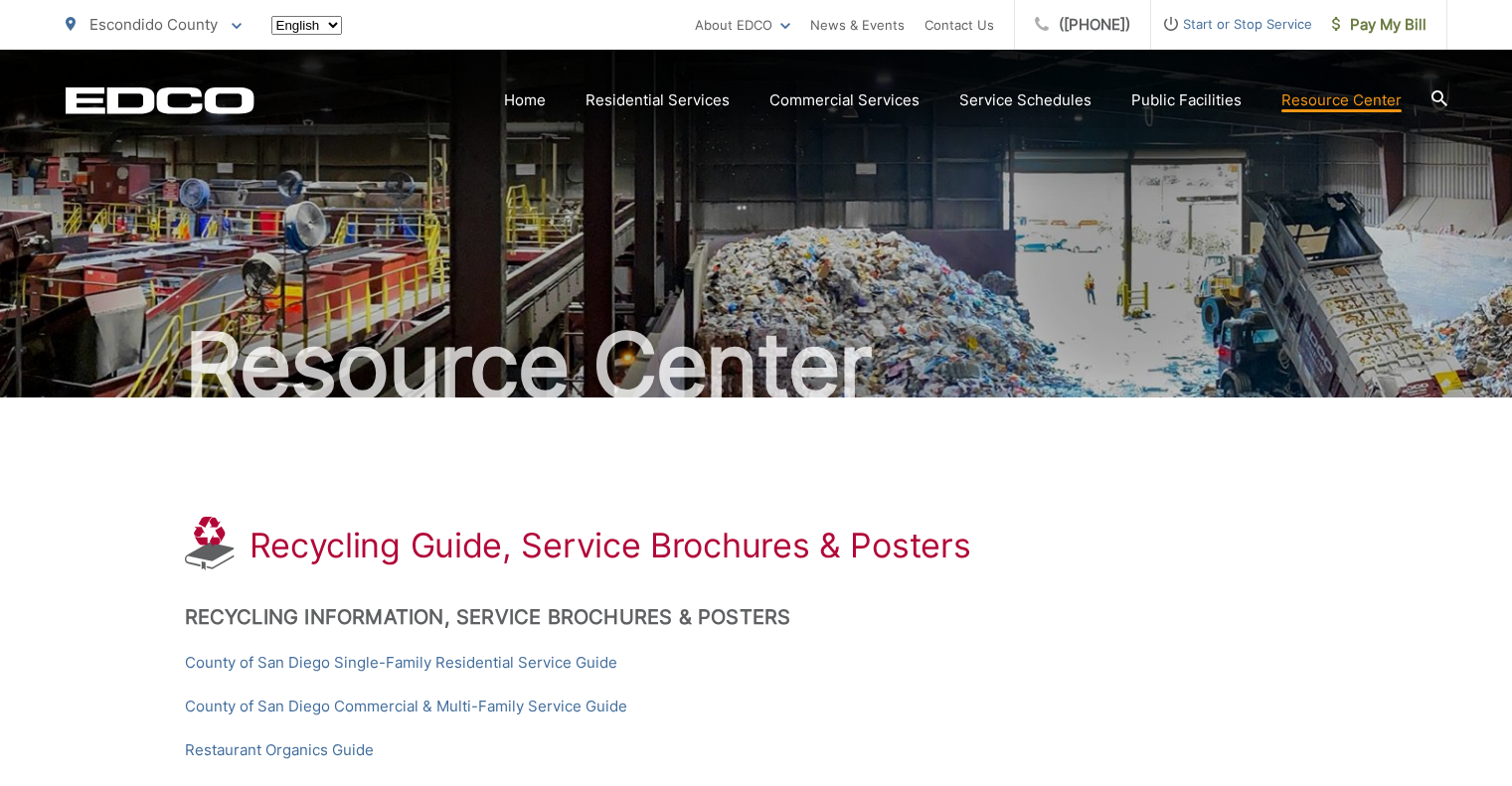 scroll, scrollTop: 314, scrollLeft: 0, axis: vertical 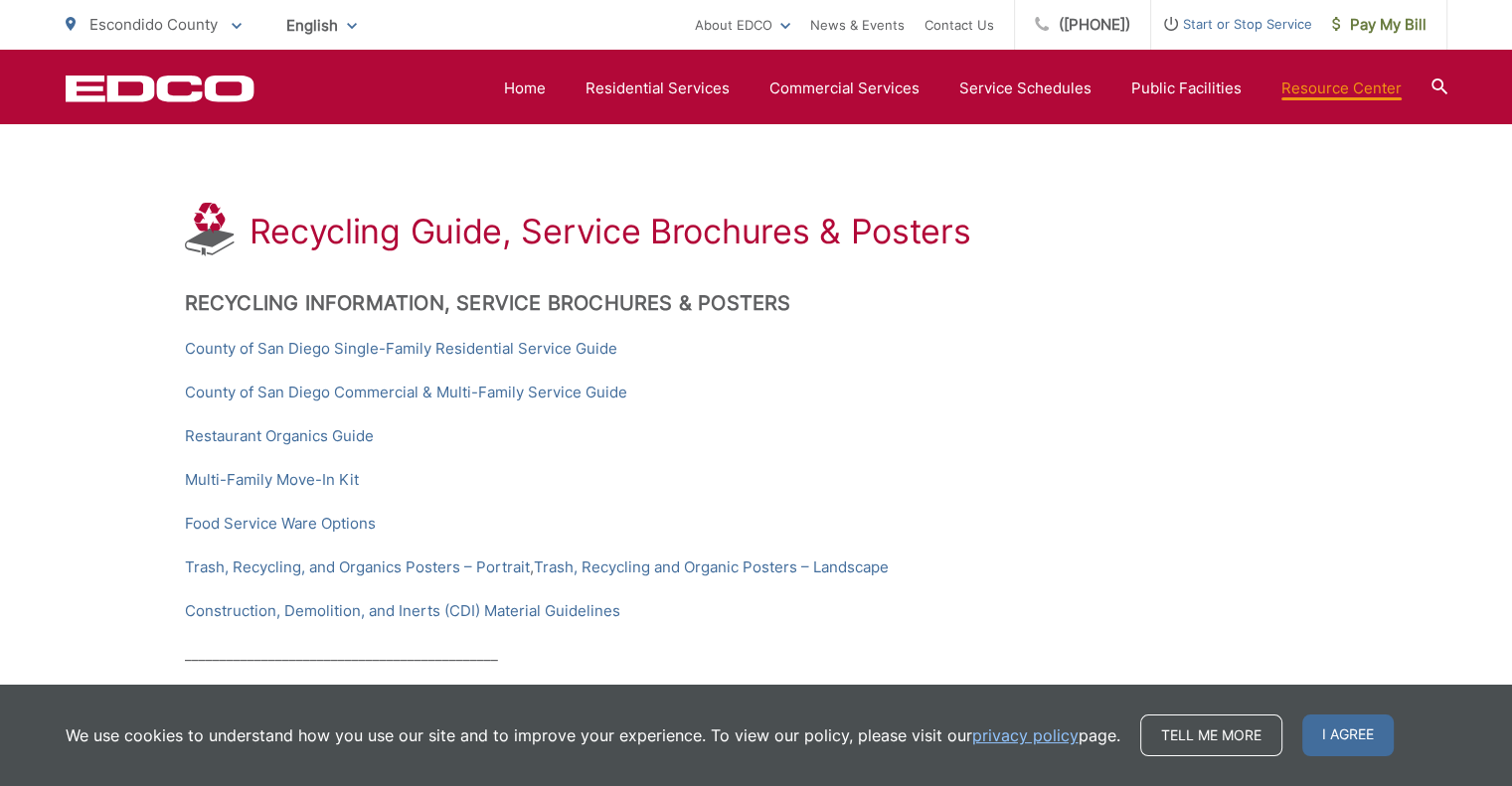 click 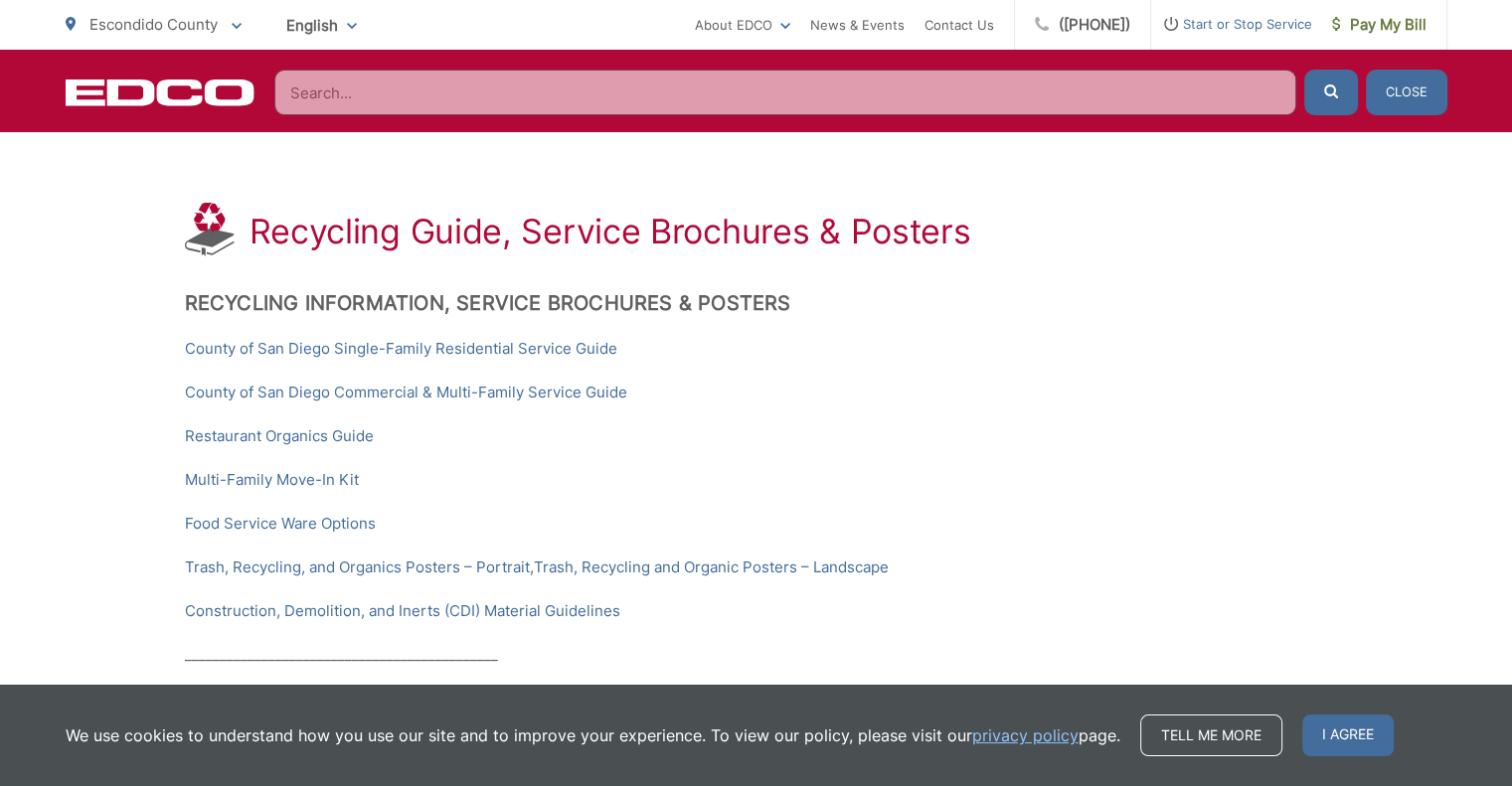 click at bounding box center (785, 92) 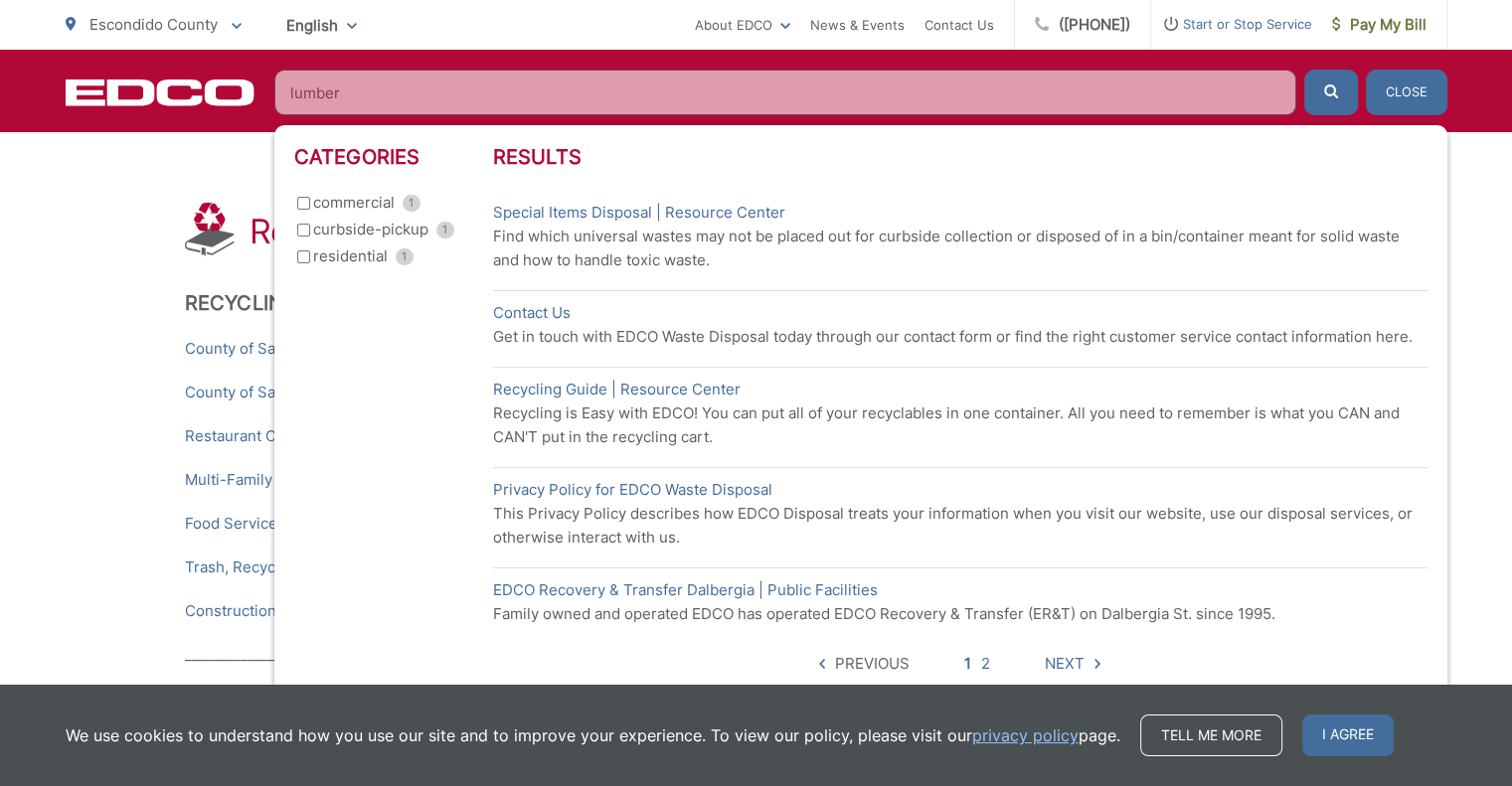 type on "lumber" 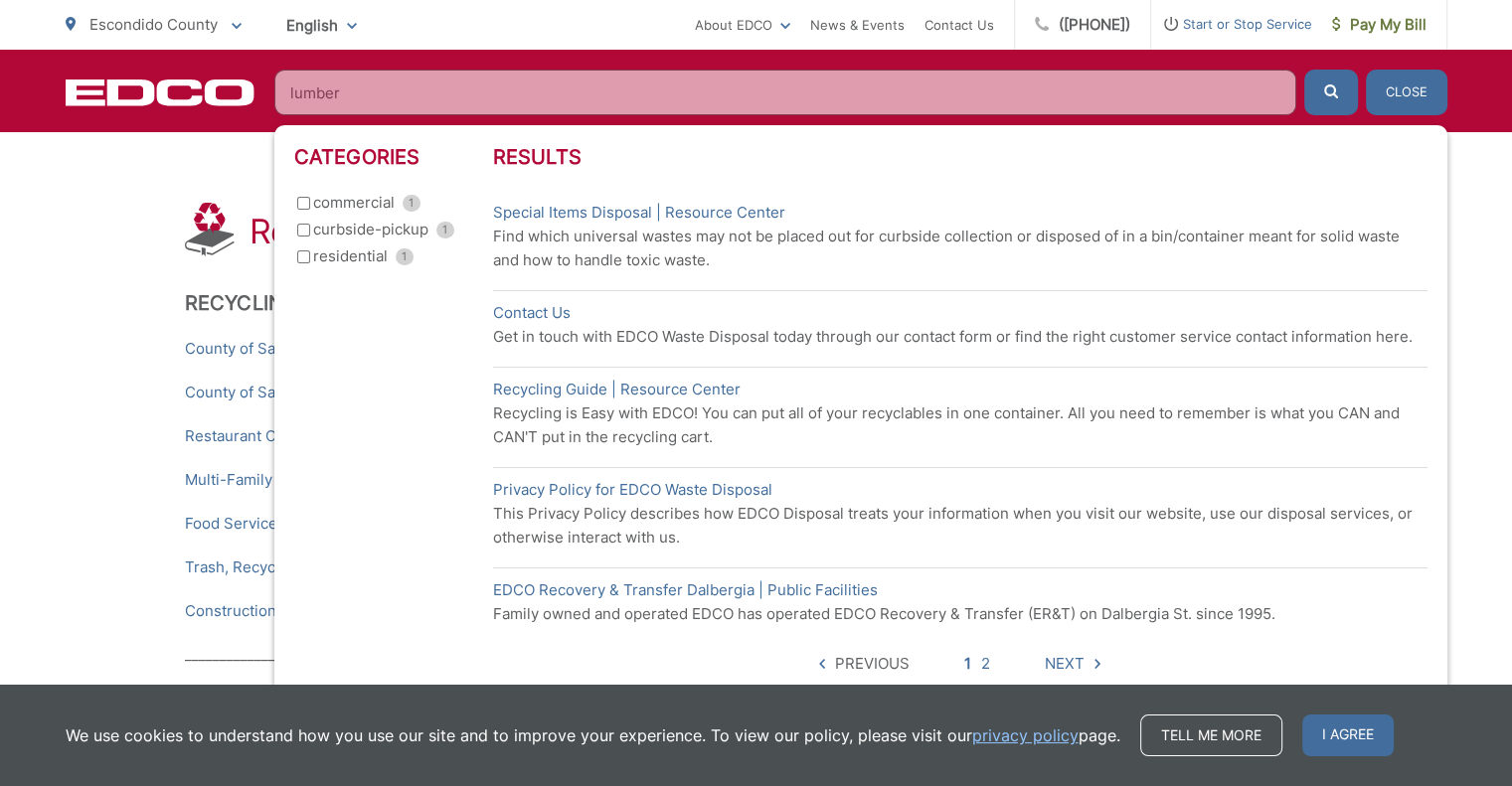 click on "curbside-pickup   1" at bounding box center [303, 230] 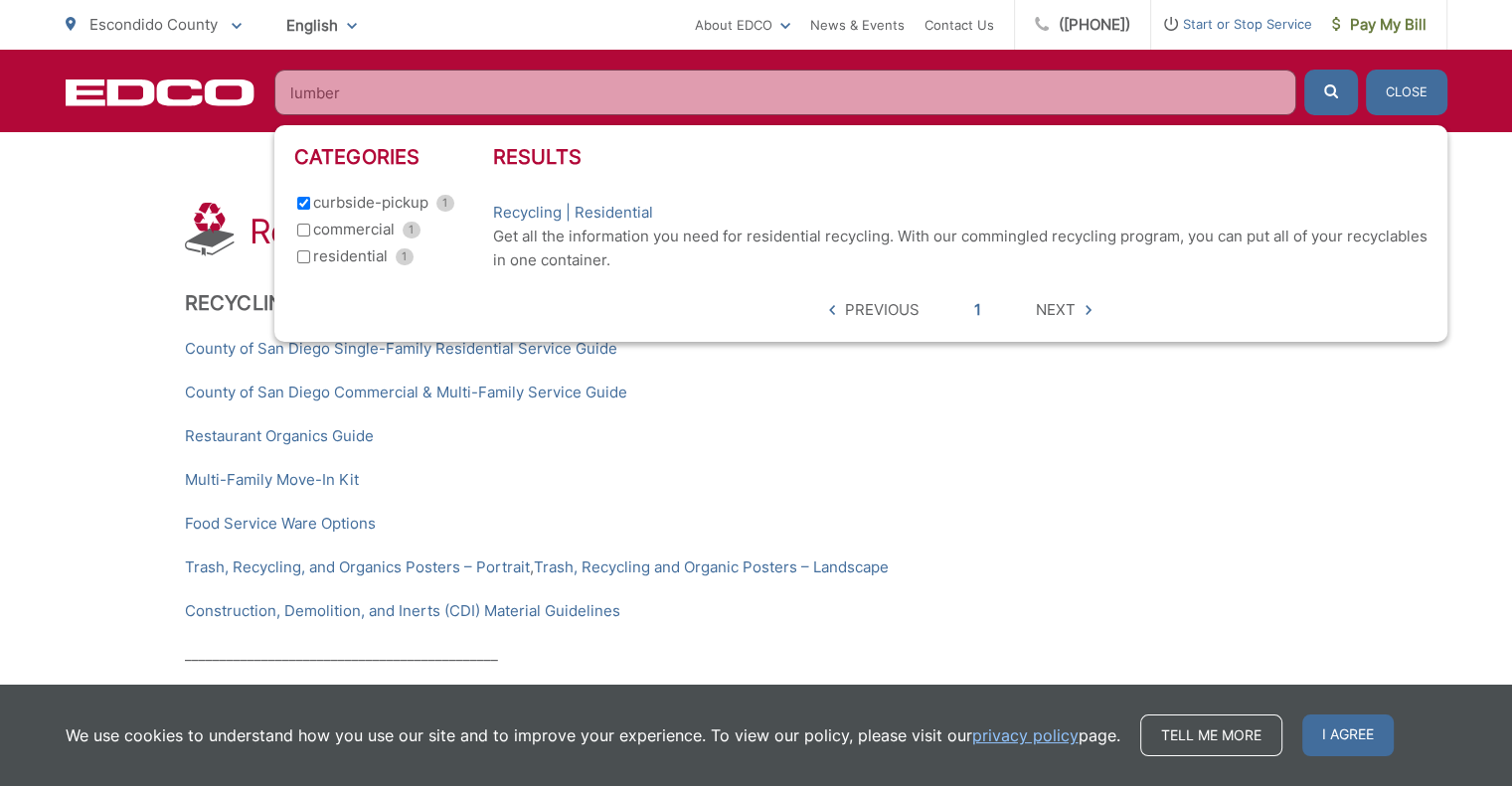 click at bounding box center [1331, 93] 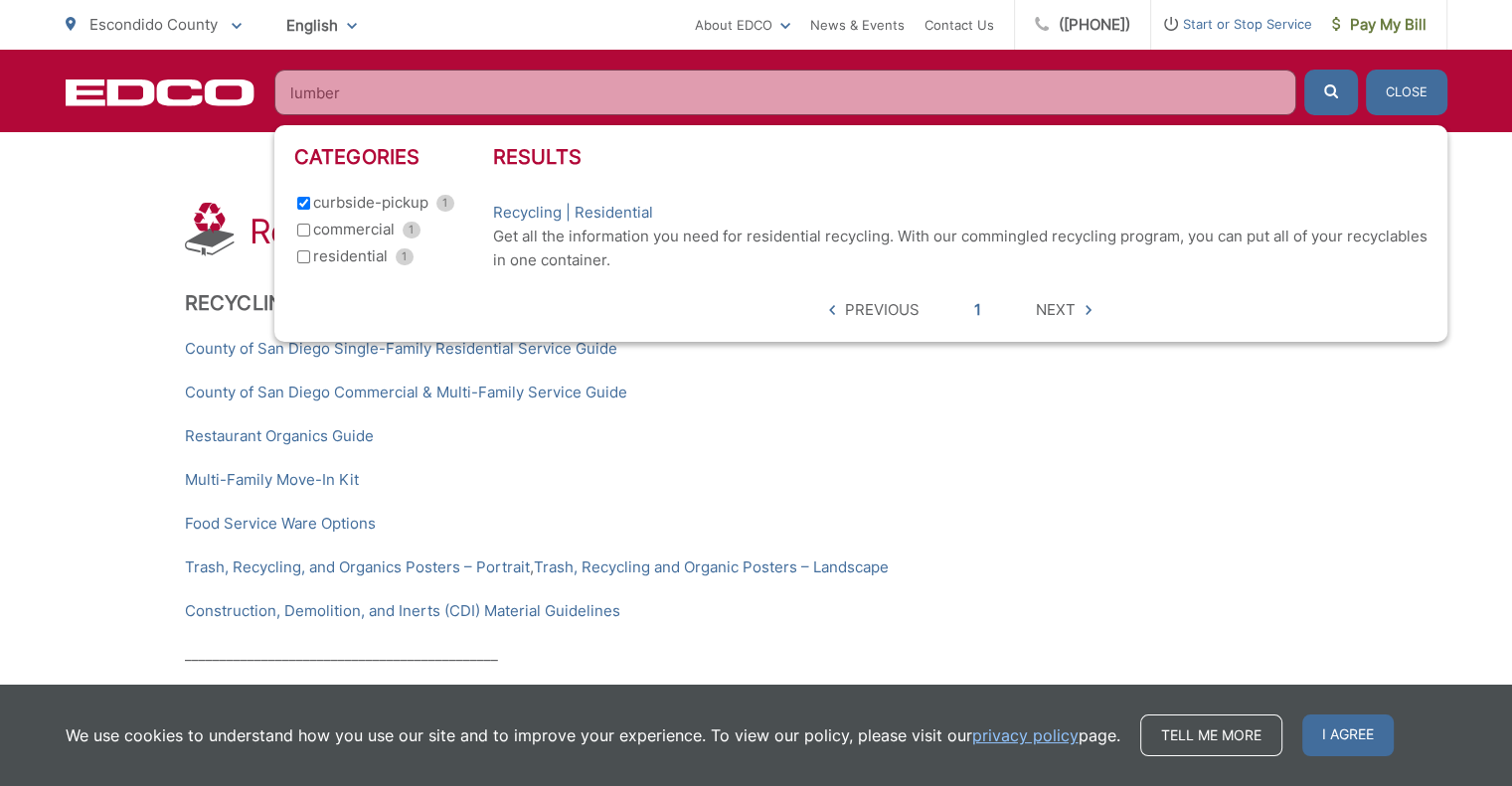click 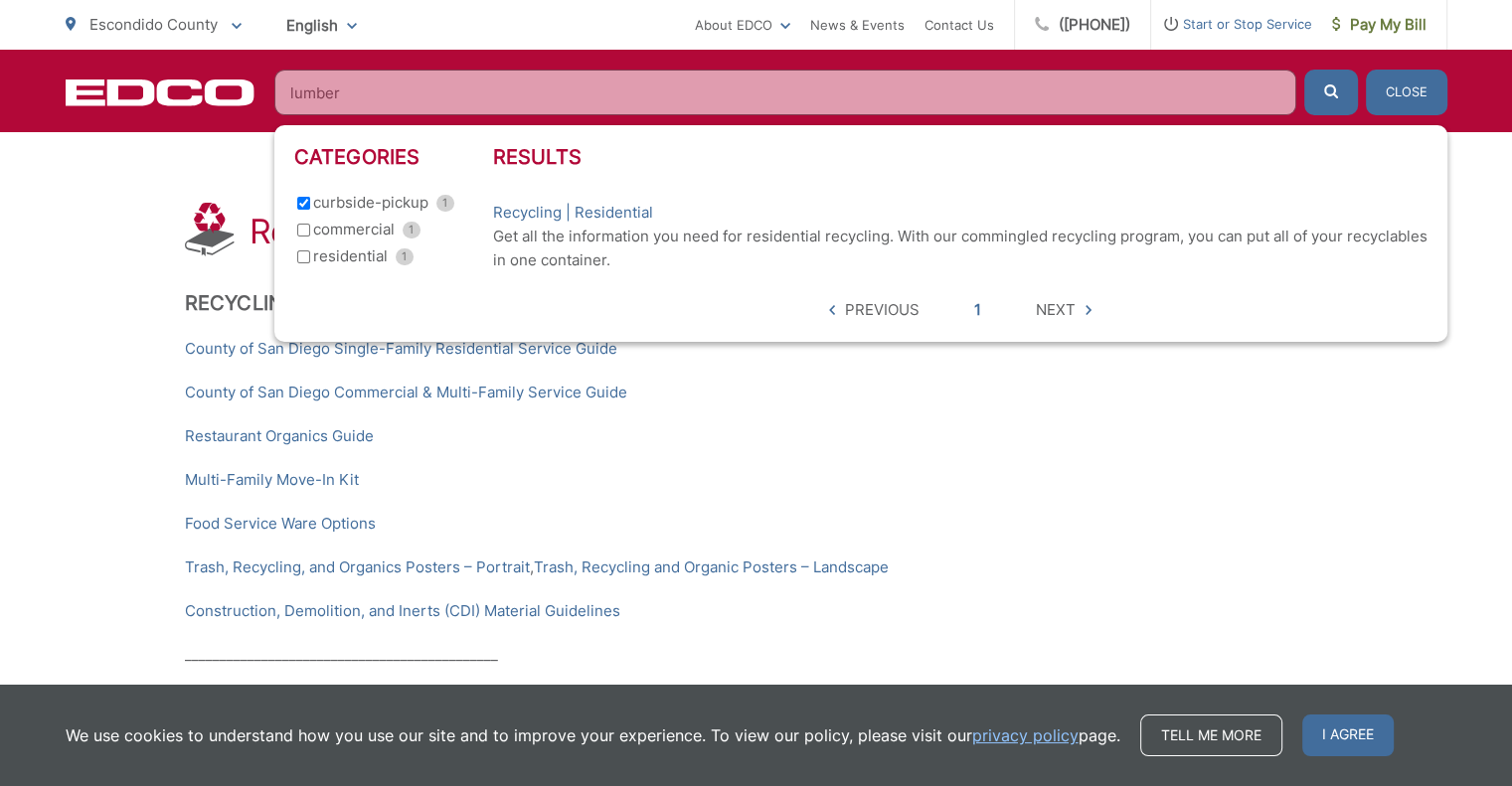 click on "Next" at bounding box center (1056, 310) 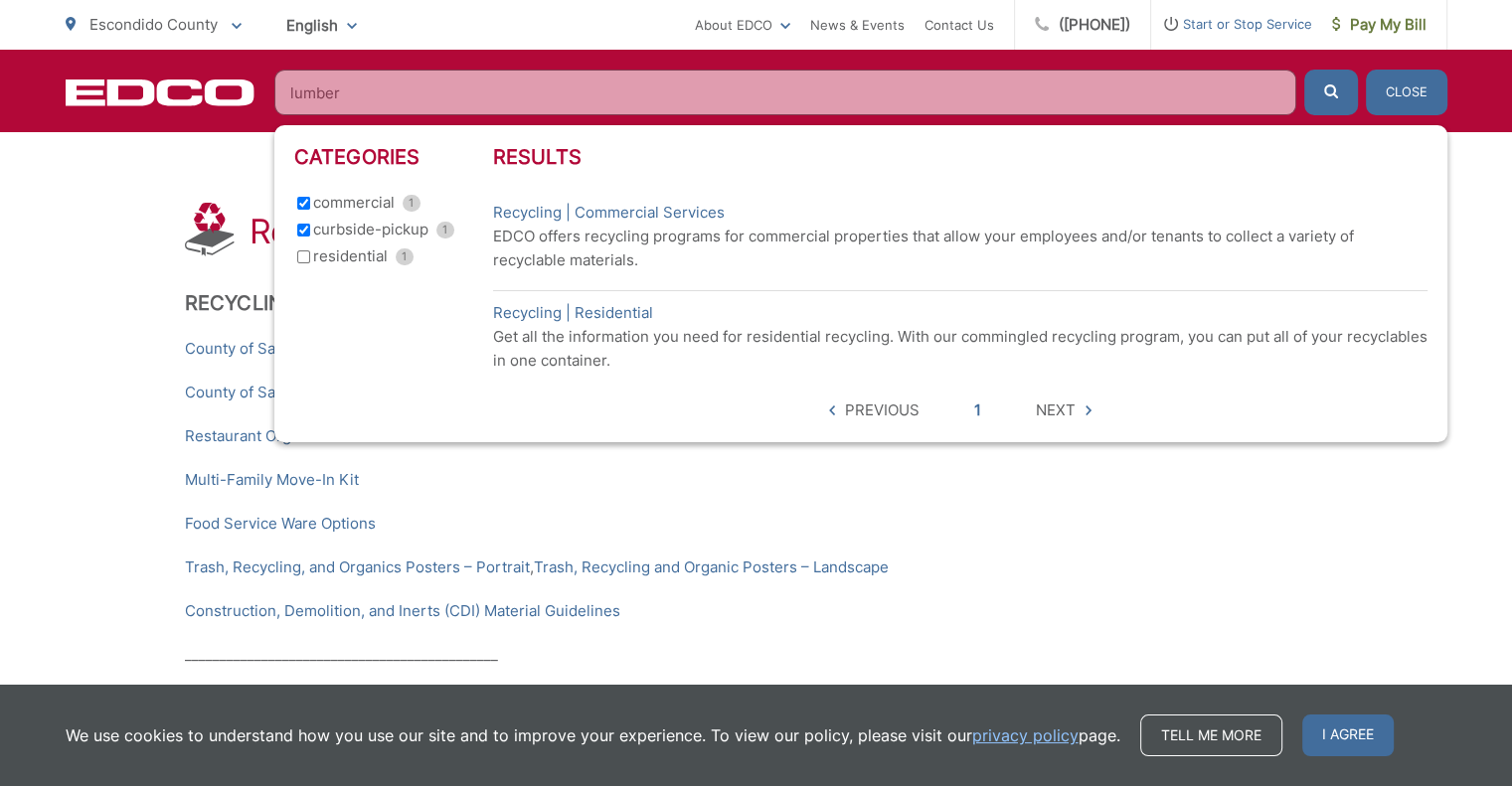 click on "lumber" at bounding box center [785, 92] 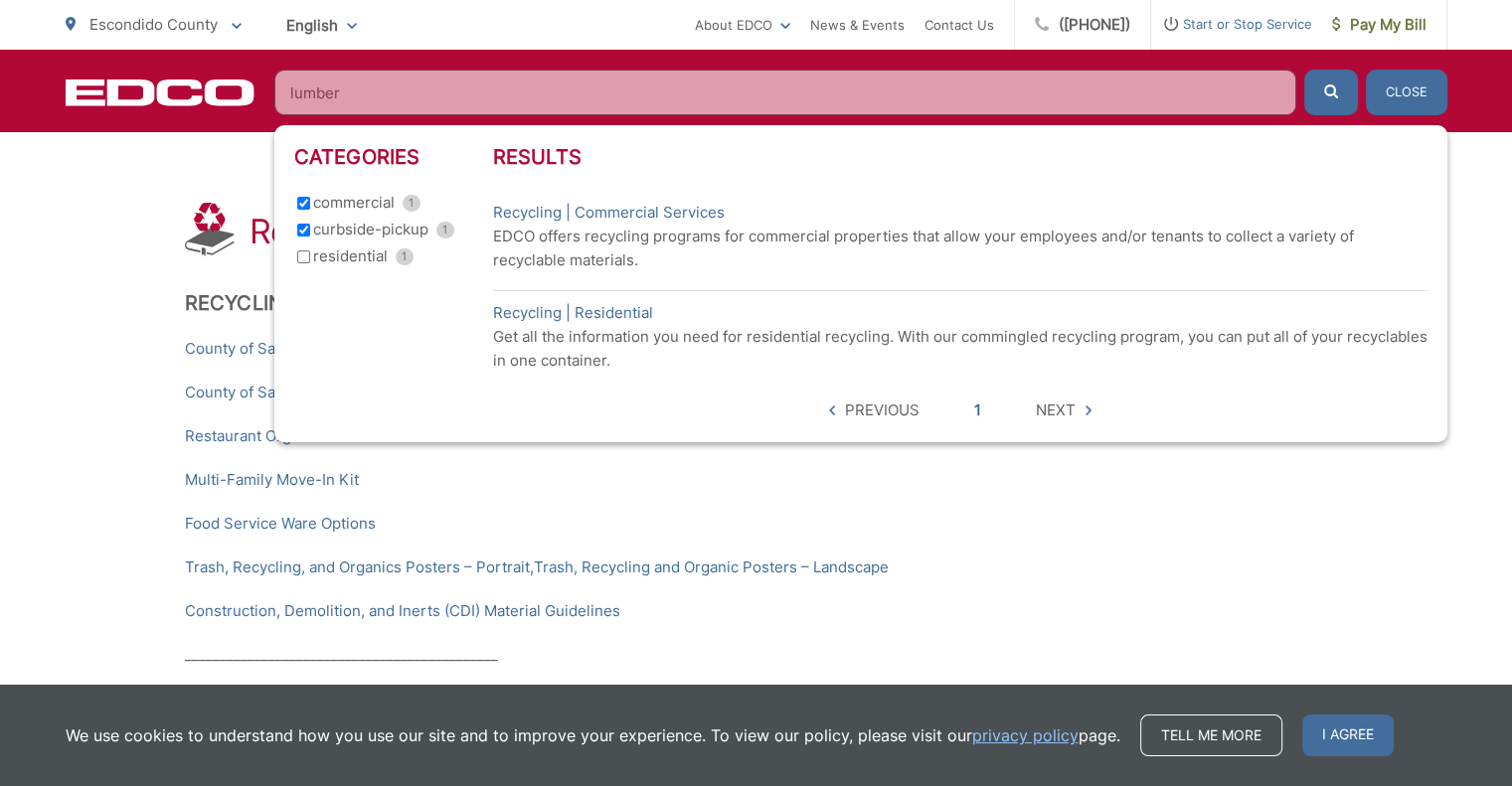 click on "lumber" at bounding box center [785, 92] 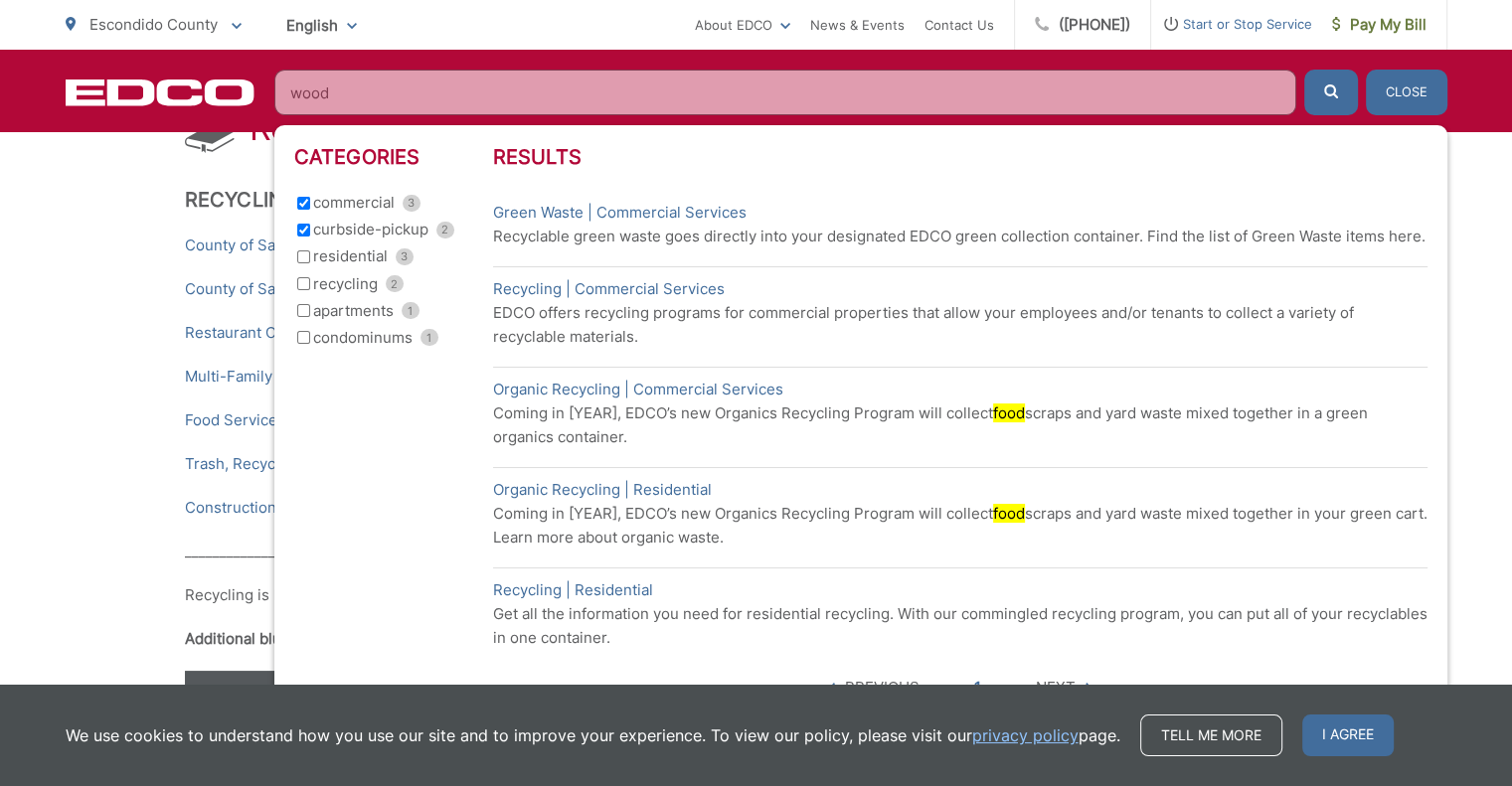 scroll, scrollTop: 433, scrollLeft: 0, axis: vertical 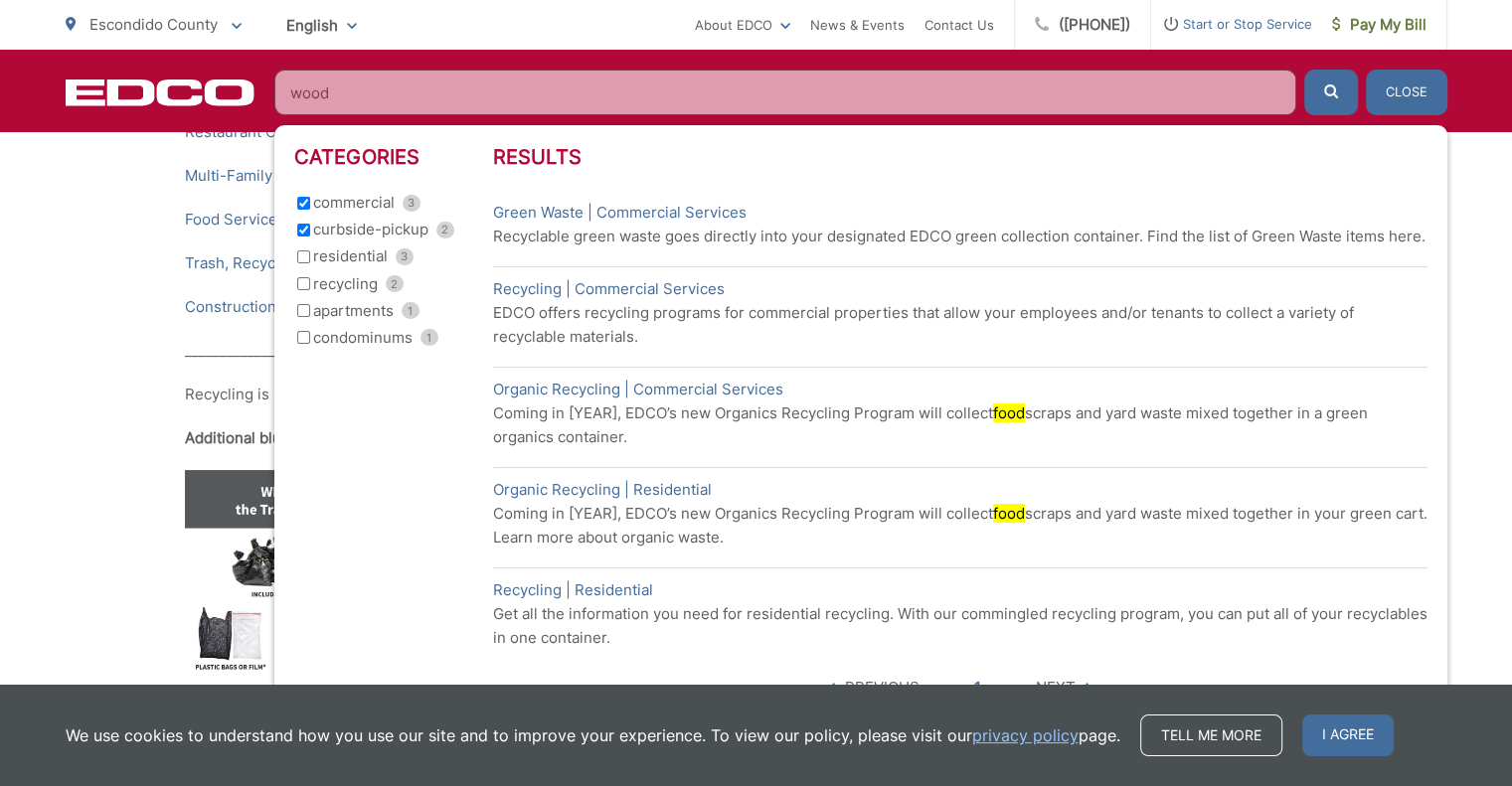 type on "wood" 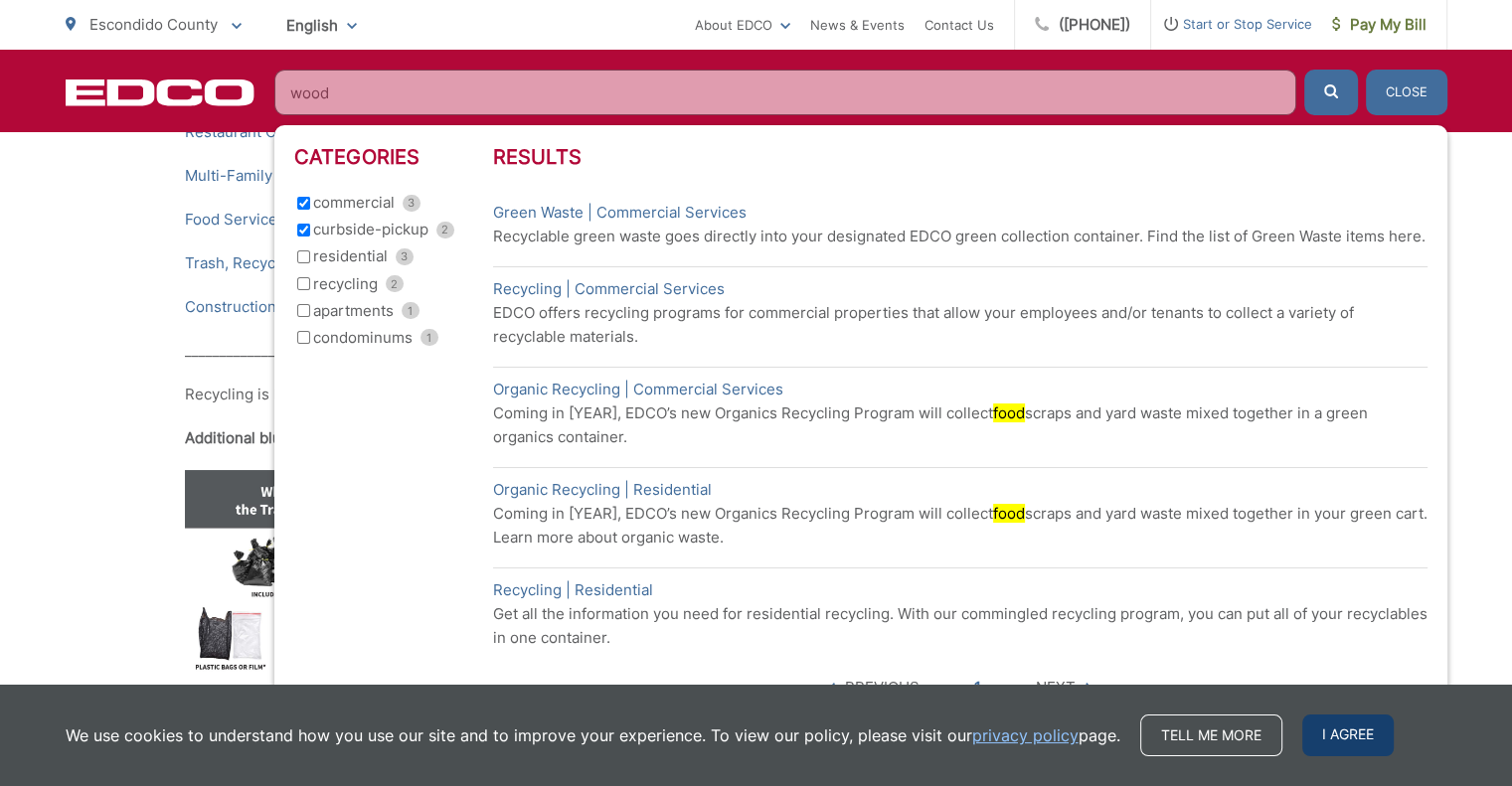 click on "I agree" at bounding box center [1348, 735] 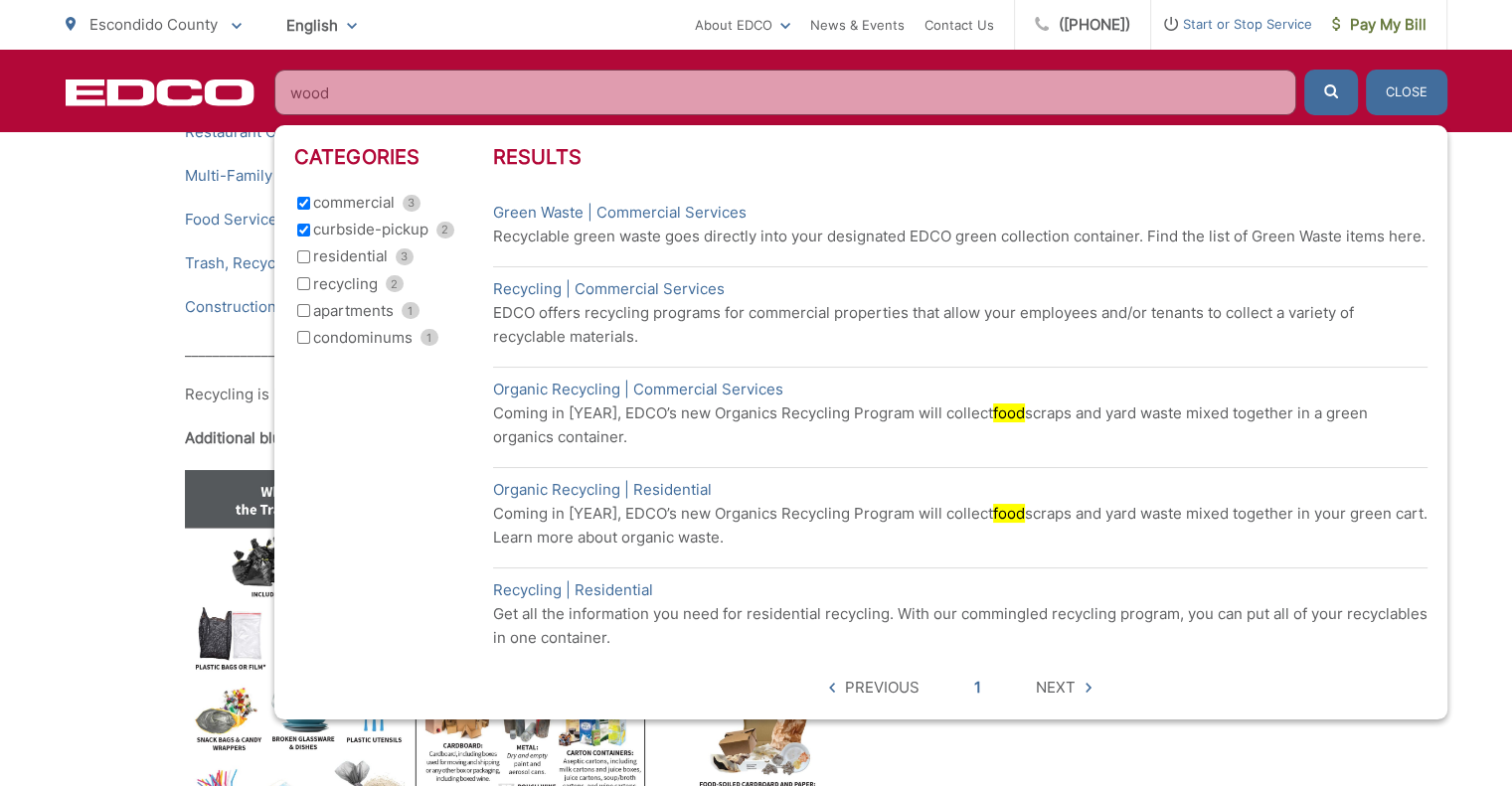 click on "Next" at bounding box center (1056, 688) 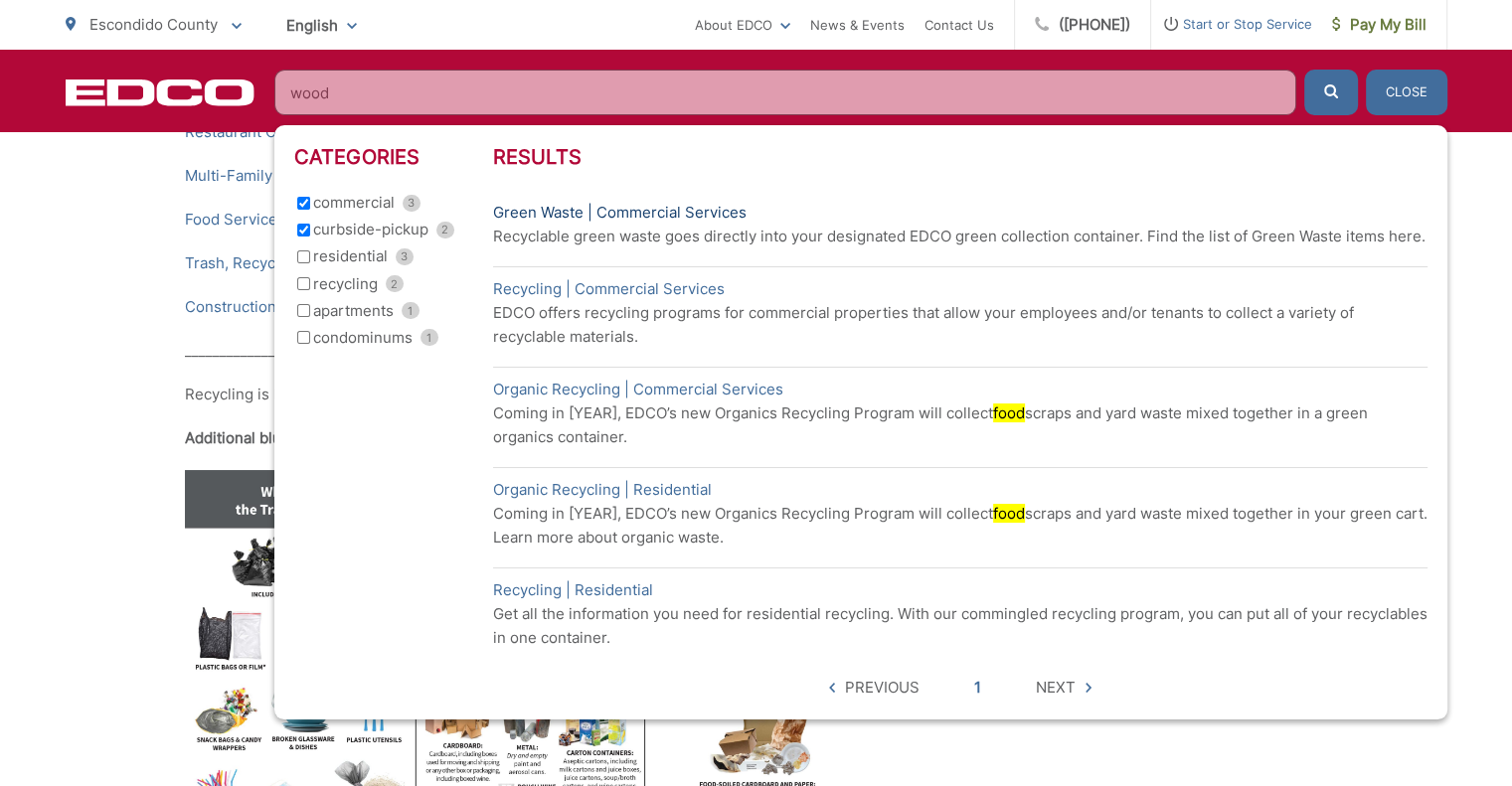 click on "Green Waste | Commercial Services" at bounding box center (619, 213) 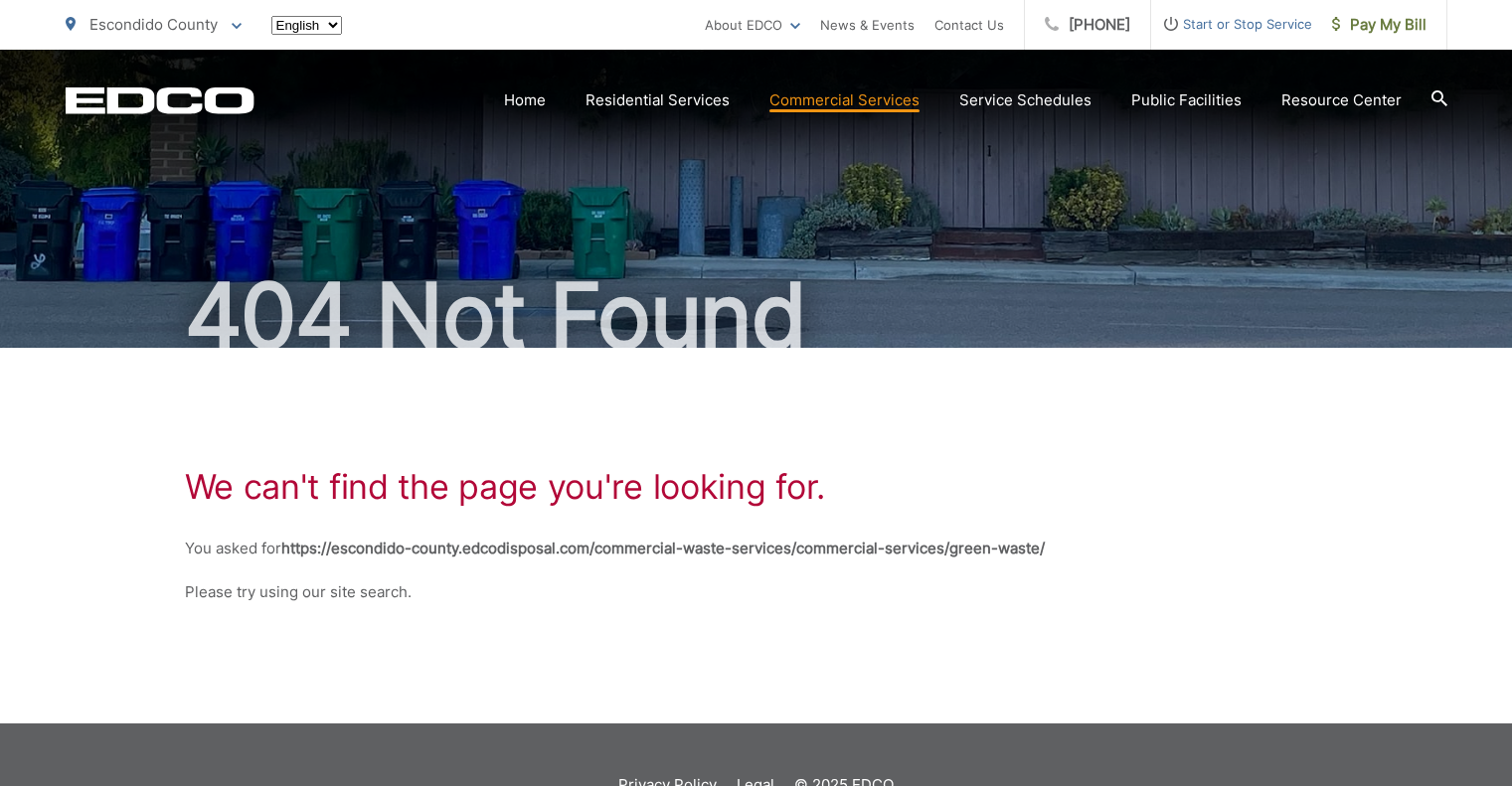 scroll, scrollTop: 0, scrollLeft: 0, axis: both 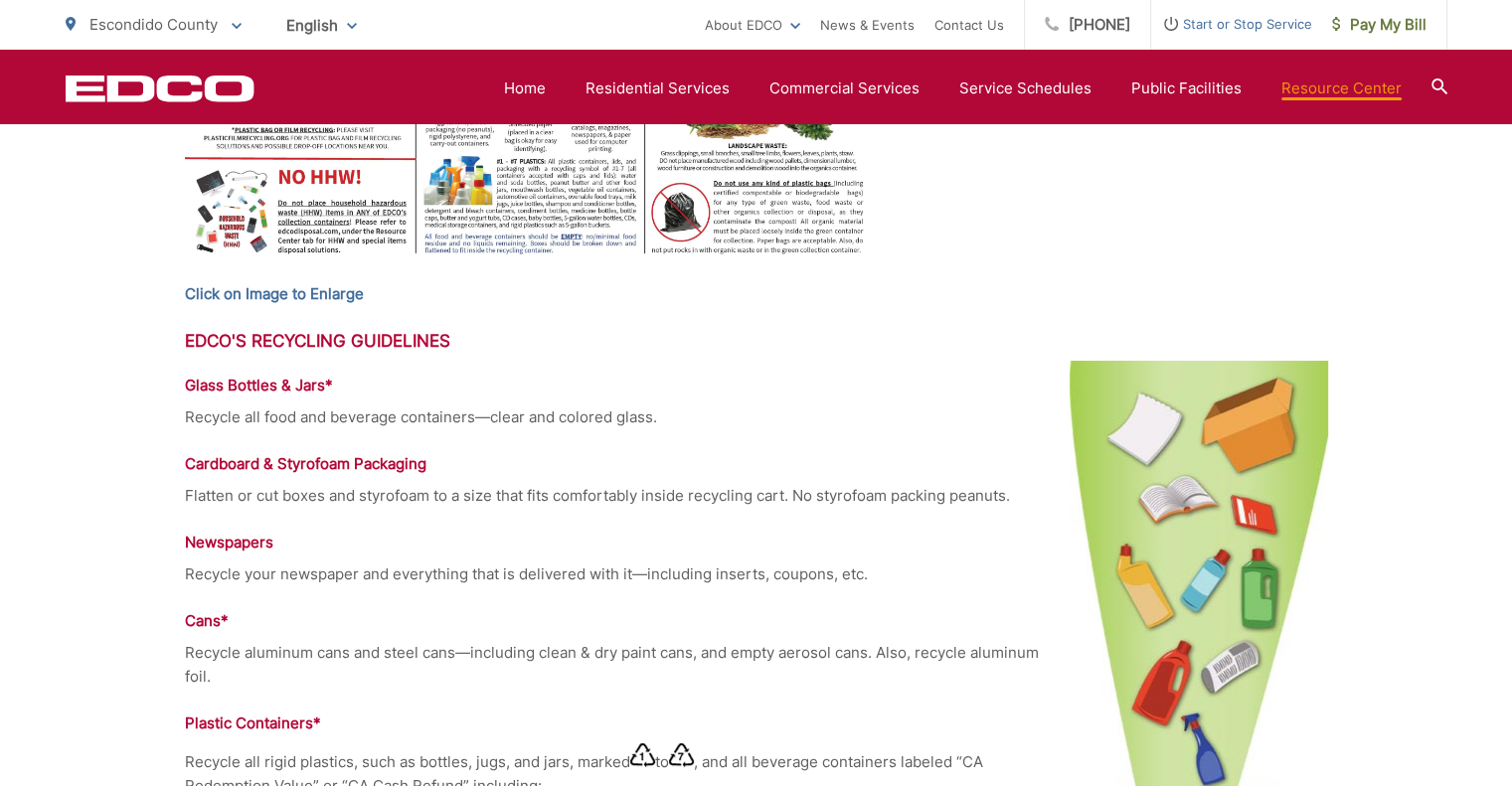 click at bounding box center [528, 3] 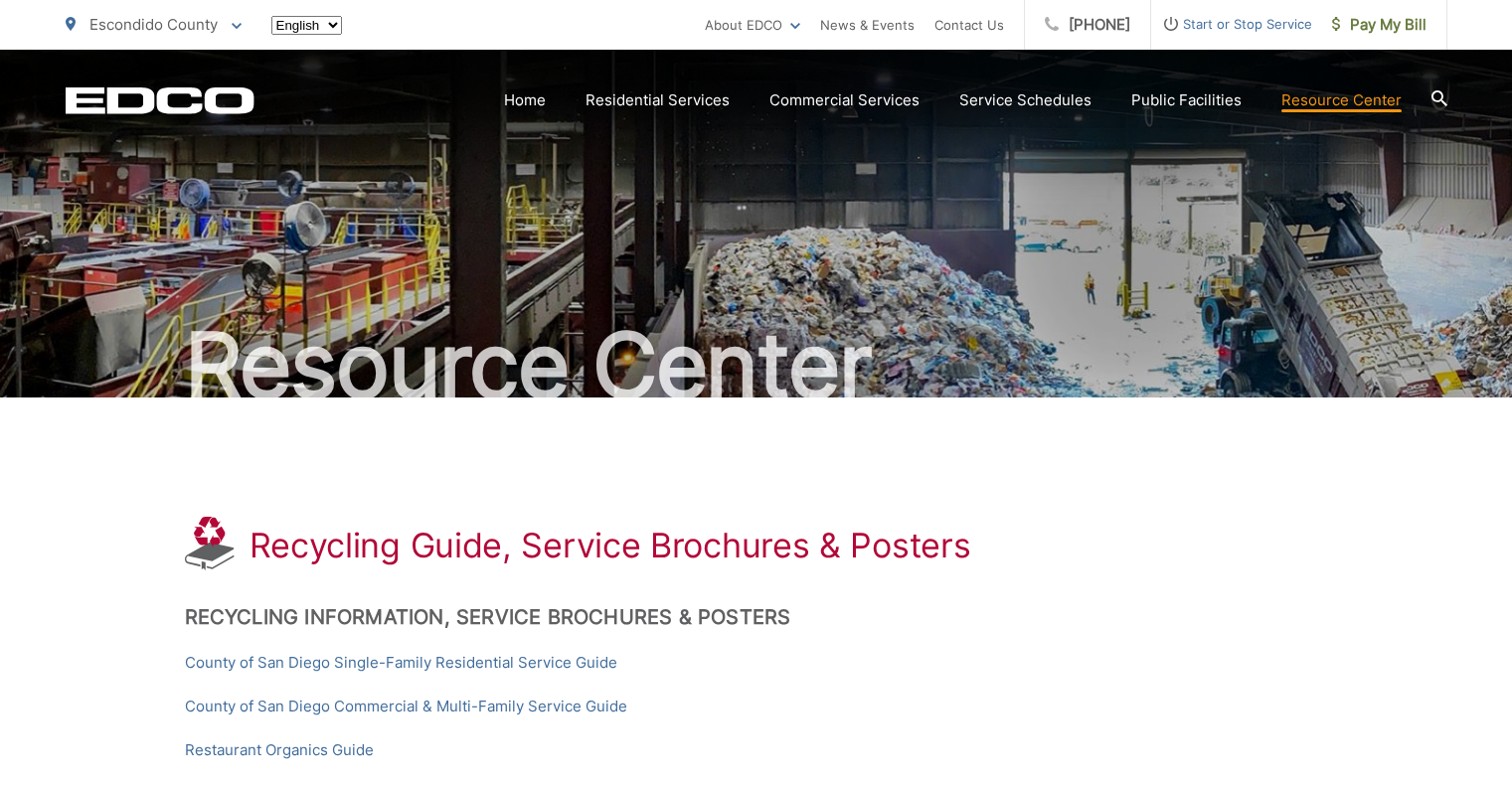 scroll, scrollTop: 1880, scrollLeft: 0, axis: vertical 